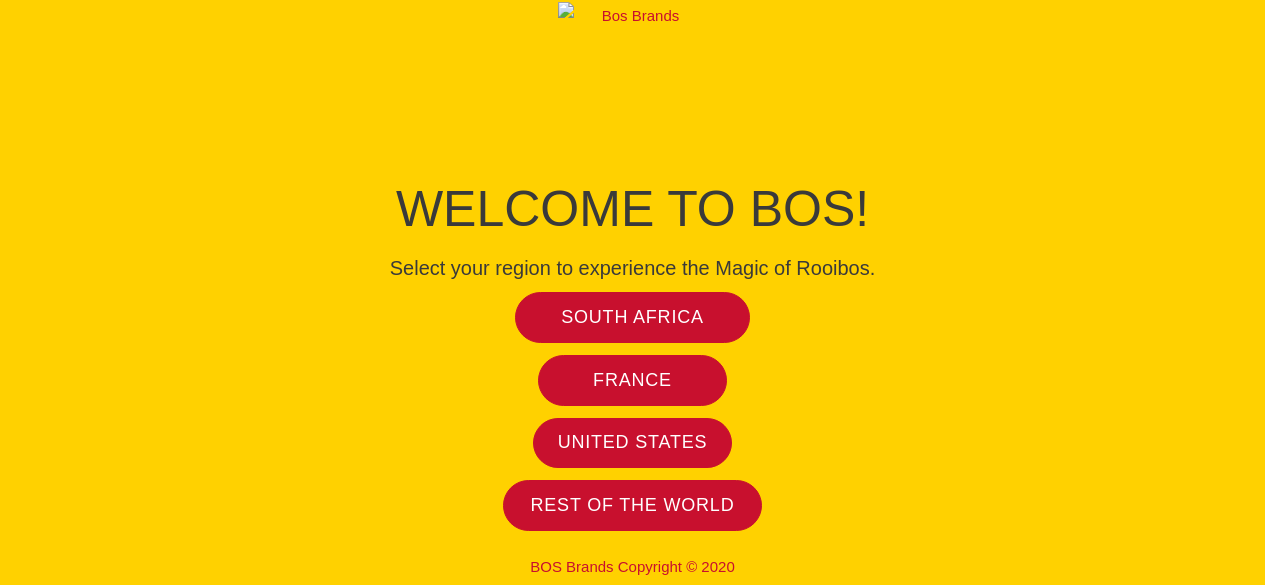 scroll, scrollTop: 0, scrollLeft: 0, axis: both 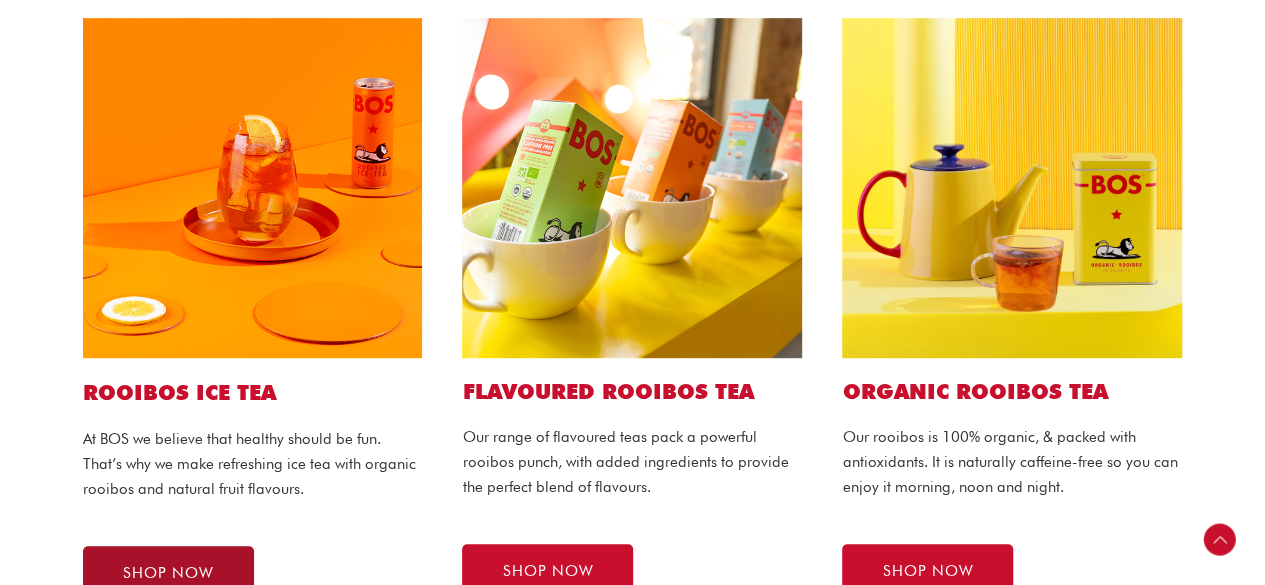 click on "SHOP NOW" at bounding box center (168, 573) 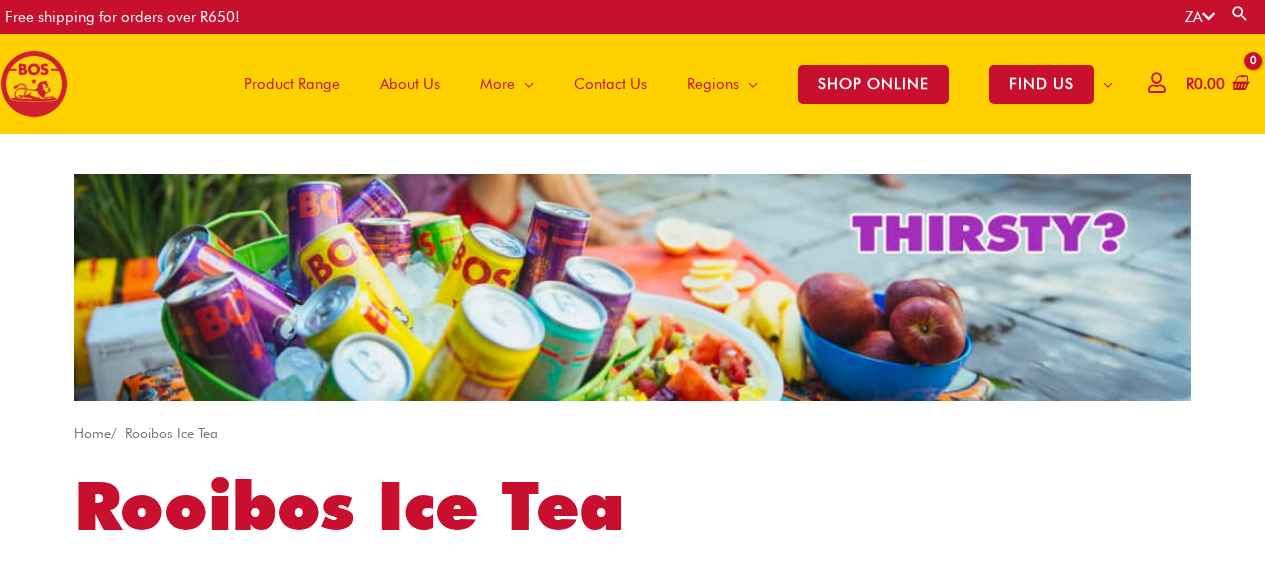 scroll, scrollTop: 0, scrollLeft: 0, axis: both 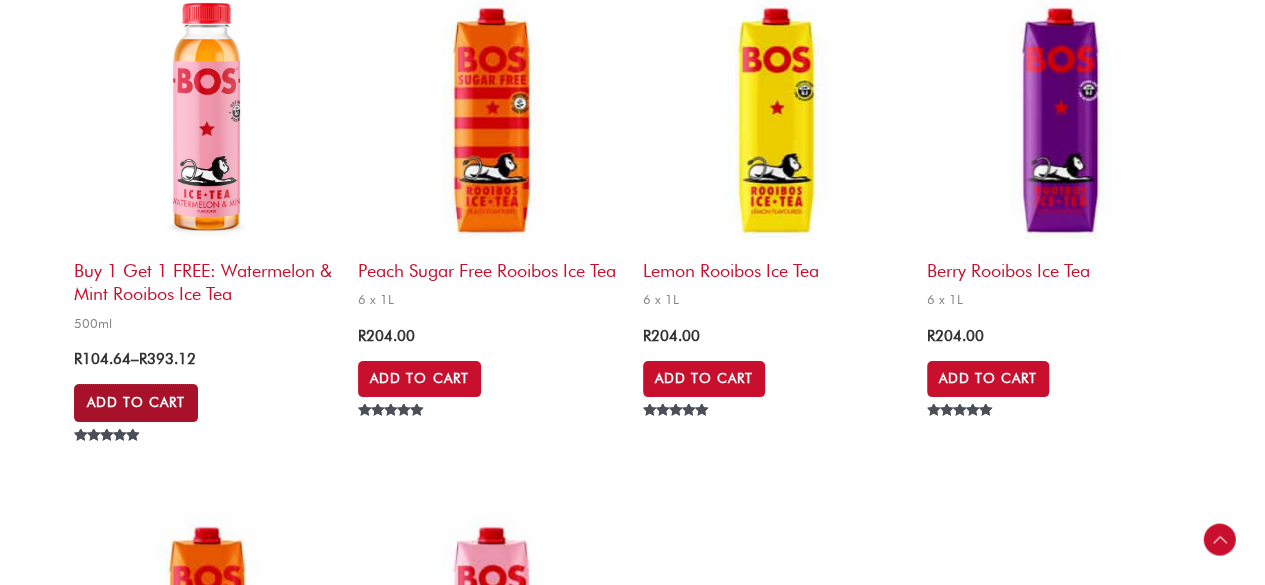 click on "Add to Cart" at bounding box center [136, 403] 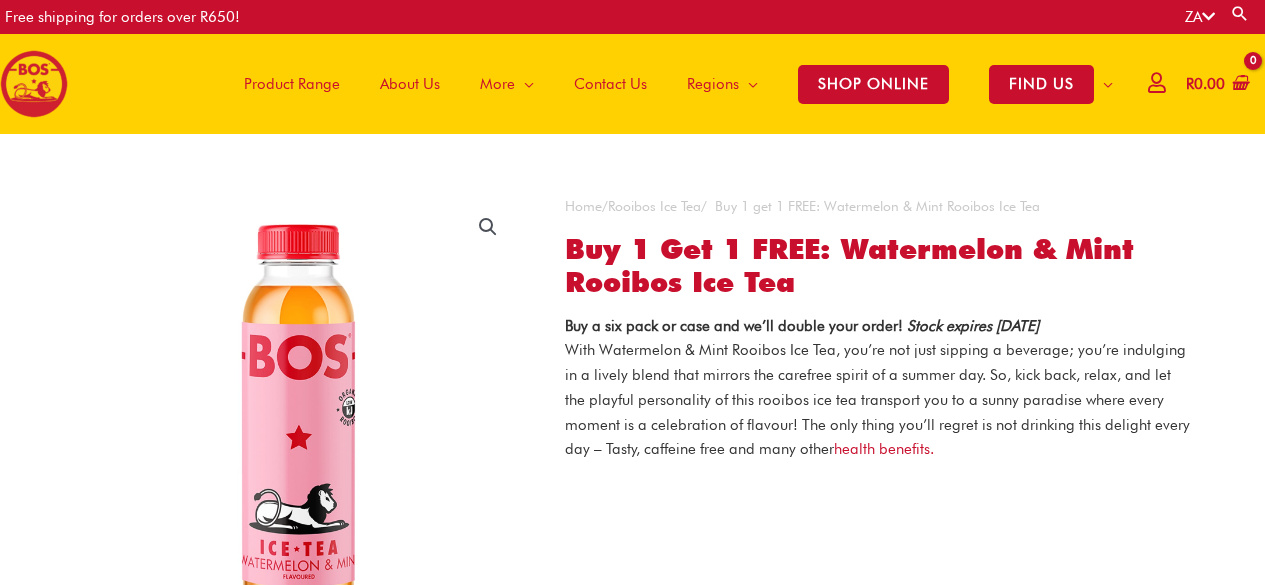 scroll, scrollTop: 0, scrollLeft: 0, axis: both 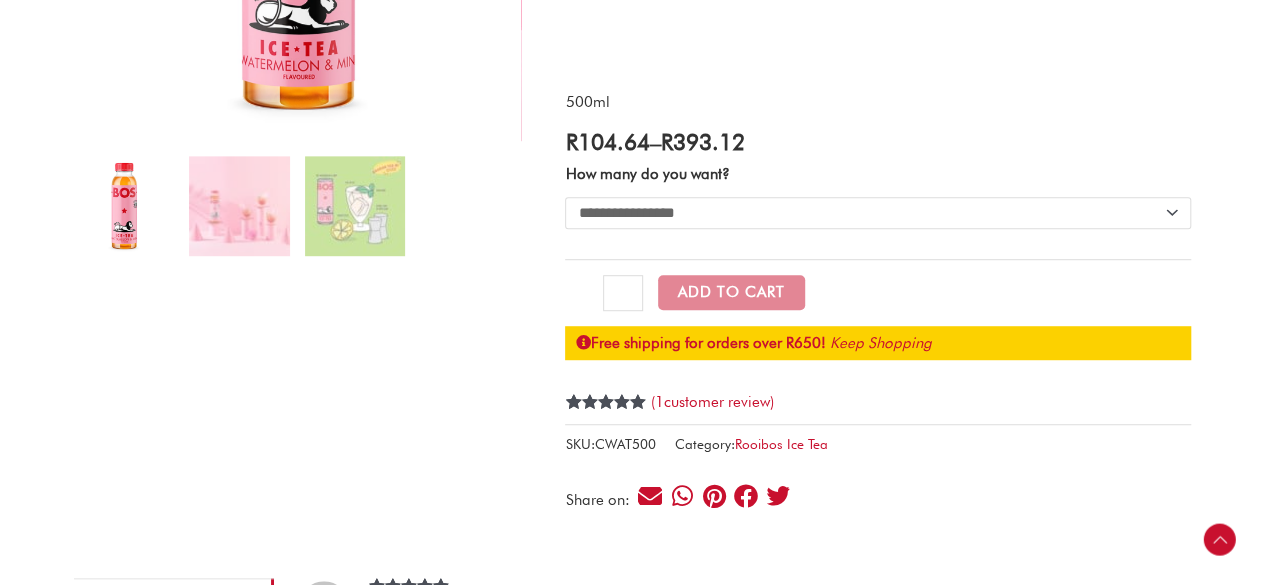 click on "**********" 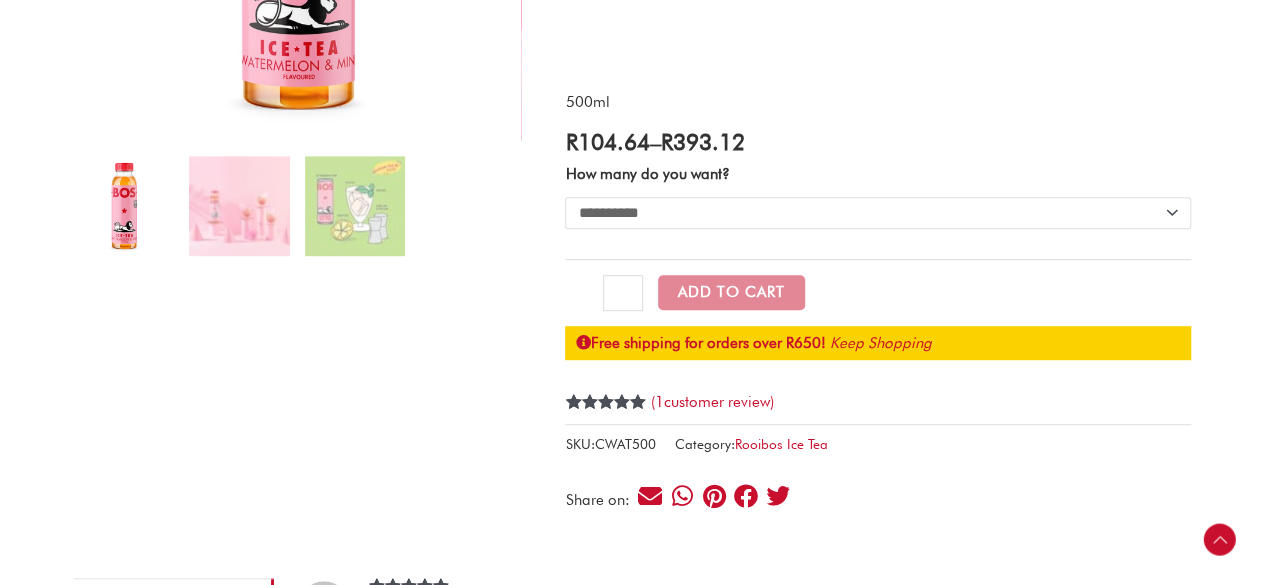click on "**********" 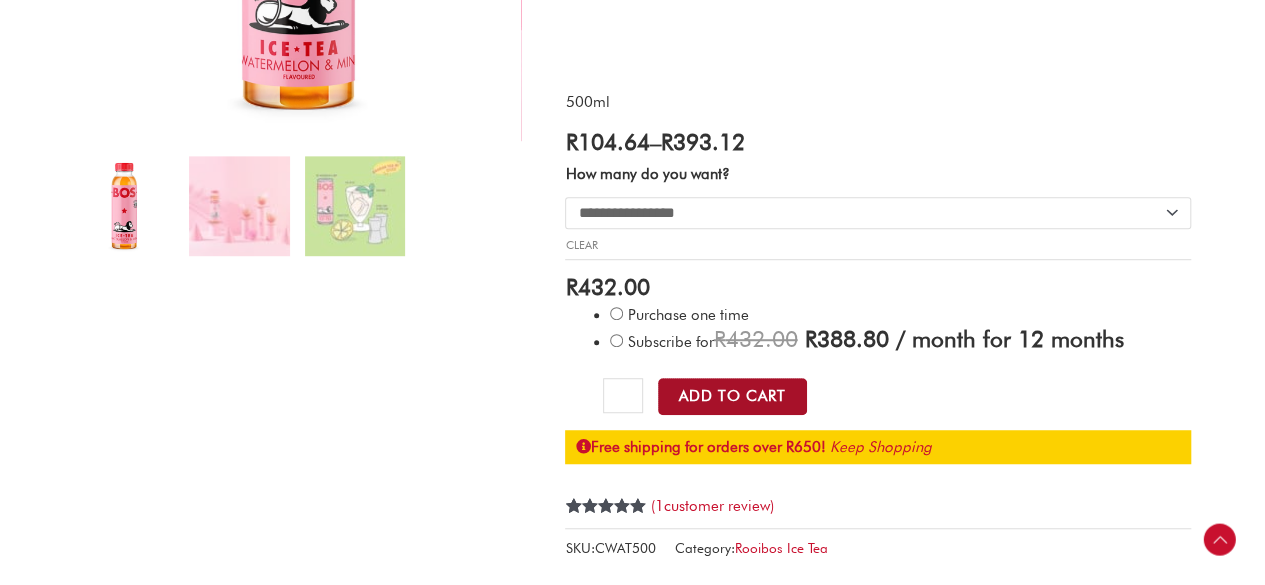 click on "Add to Cart" 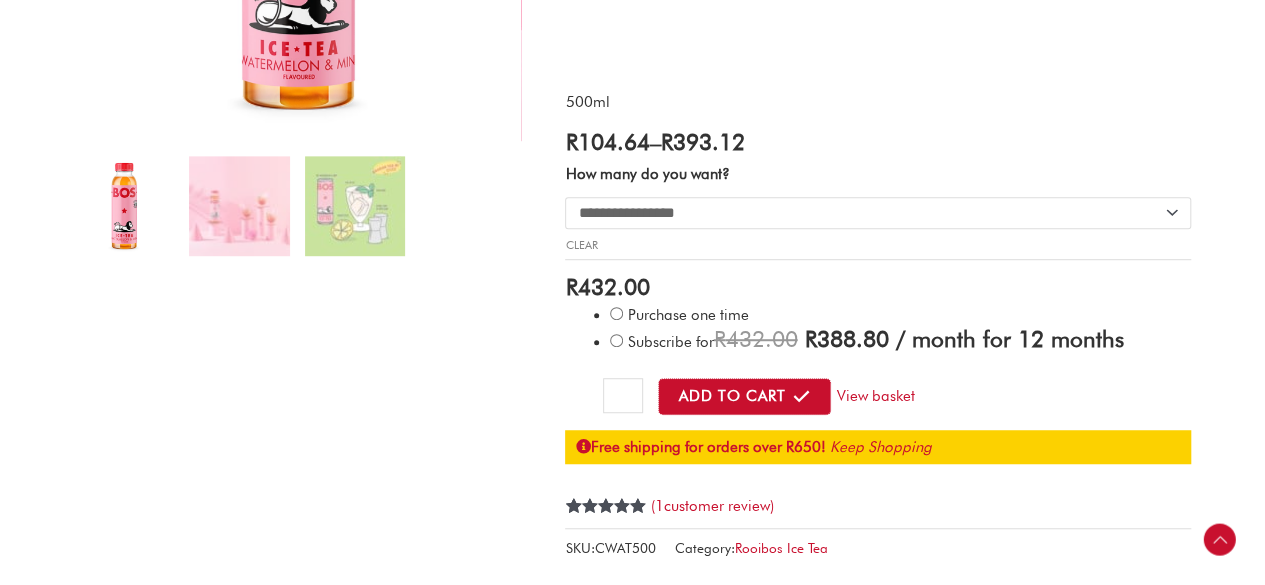 scroll, scrollTop: 0, scrollLeft: 0, axis: both 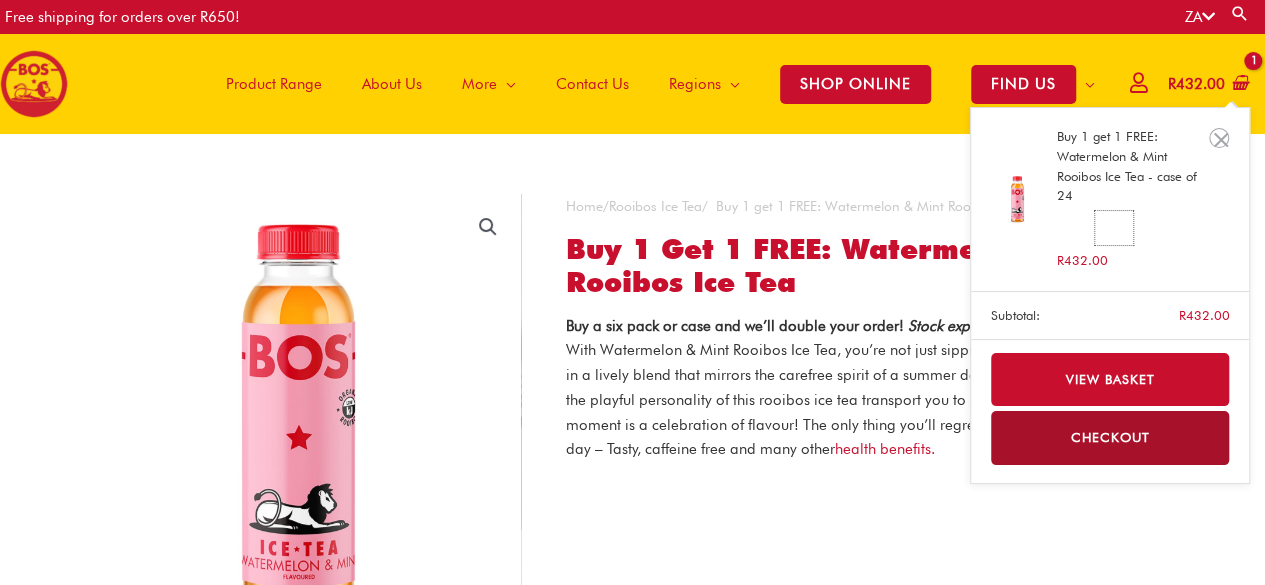 drag, startPoint x: 1121, startPoint y: 233, endPoint x: 1104, endPoint y: 225, distance: 18.788294 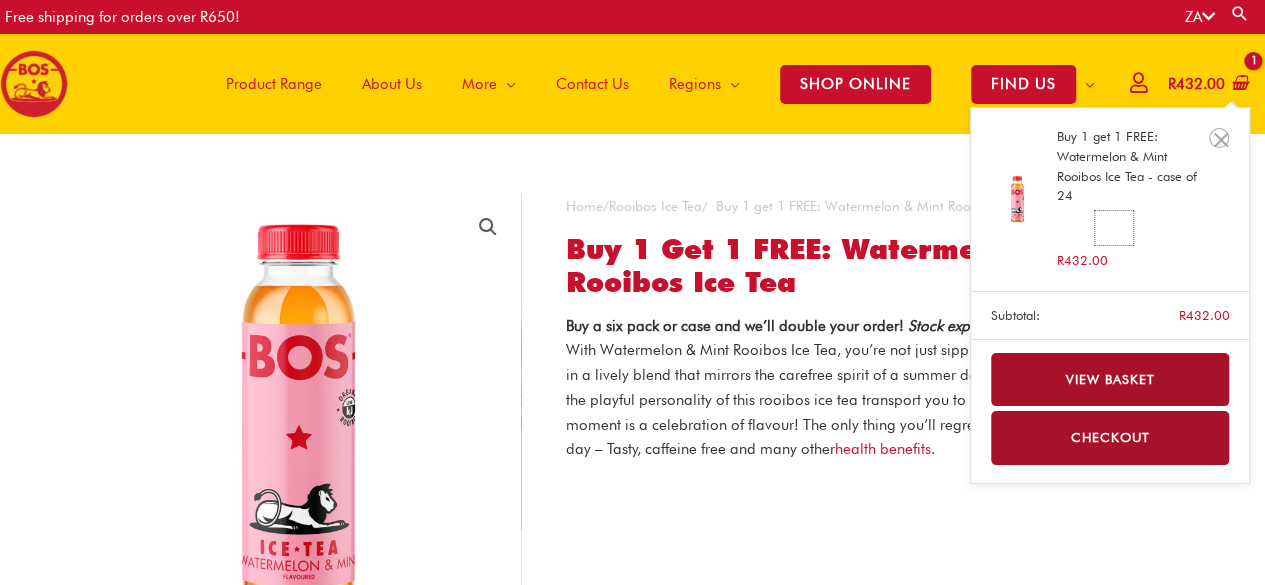 type on "*" 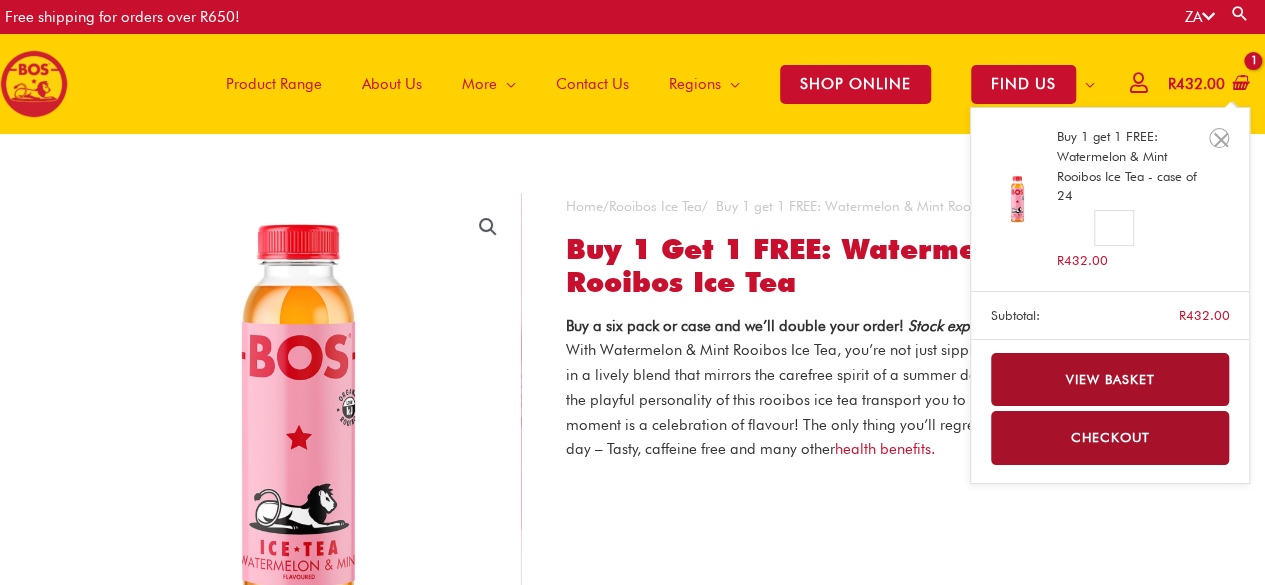 click on "View basket" at bounding box center [1110, 379] 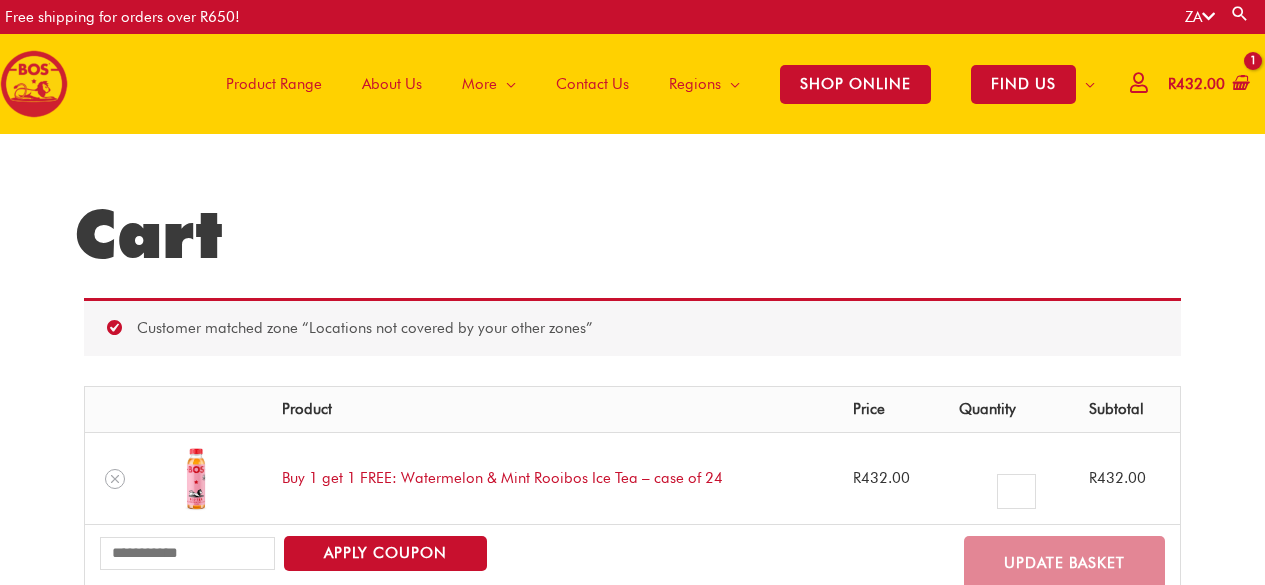 scroll, scrollTop: 0, scrollLeft: 0, axis: both 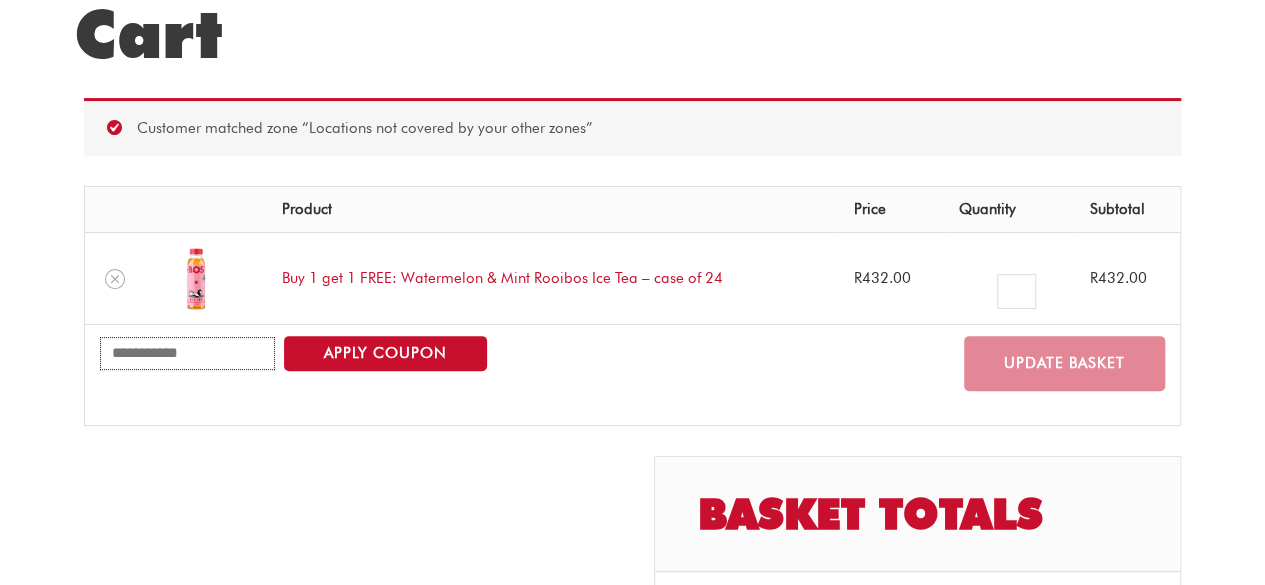click on "Coupon:" at bounding box center (187, 353) 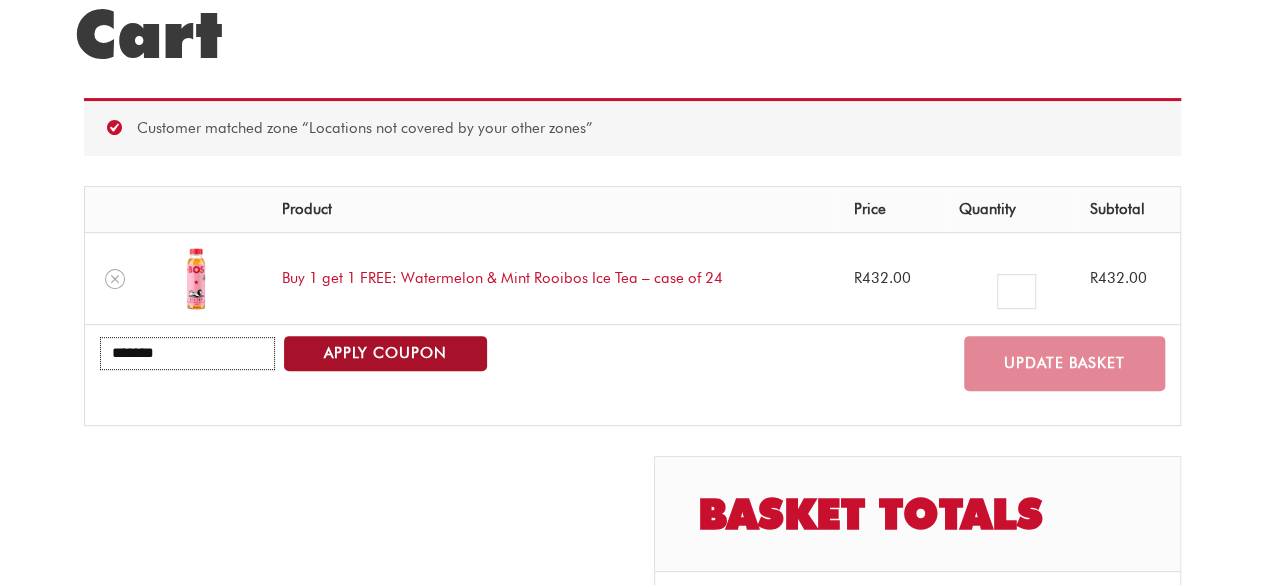 type on "*******" 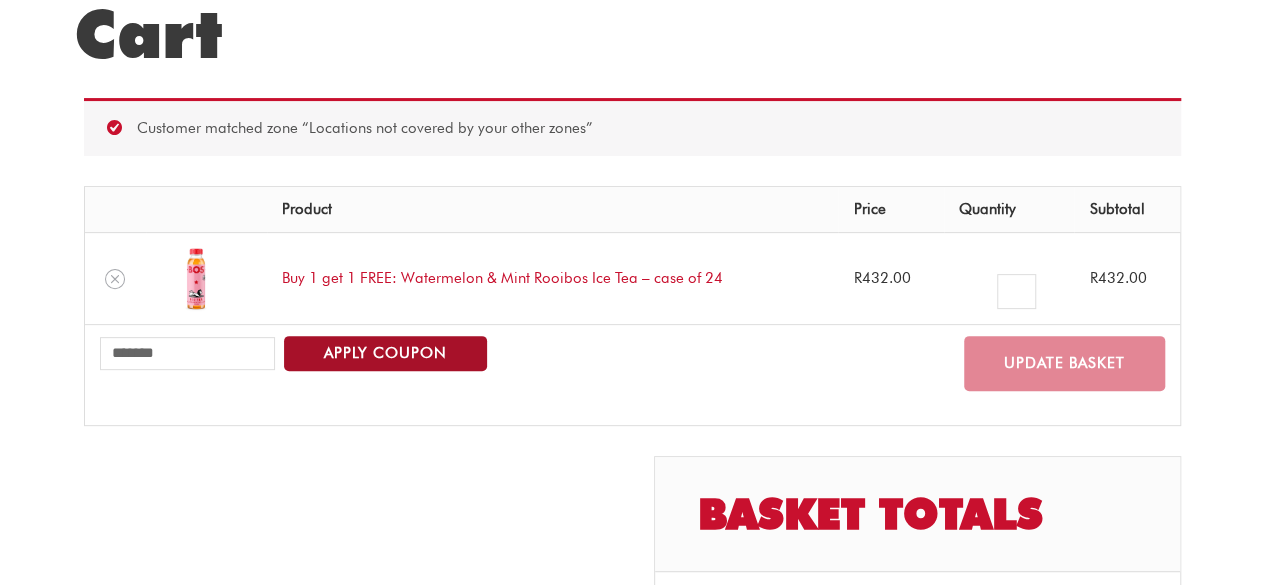 click on "Apply coupon" at bounding box center [385, 353] 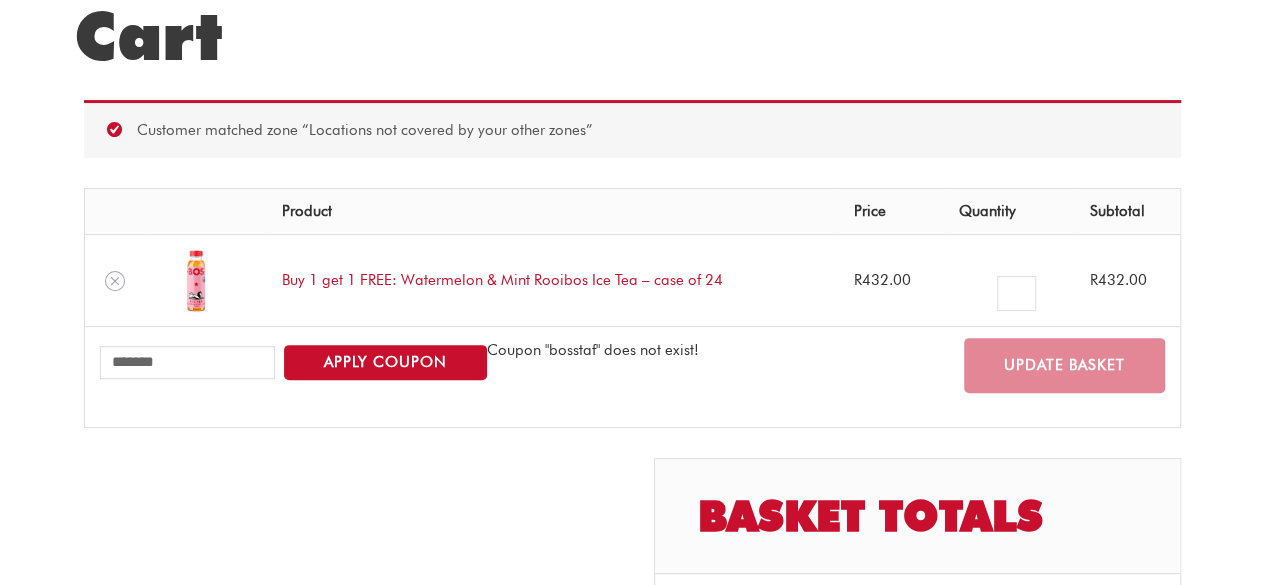 scroll, scrollTop: 198, scrollLeft: 0, axis: vertical 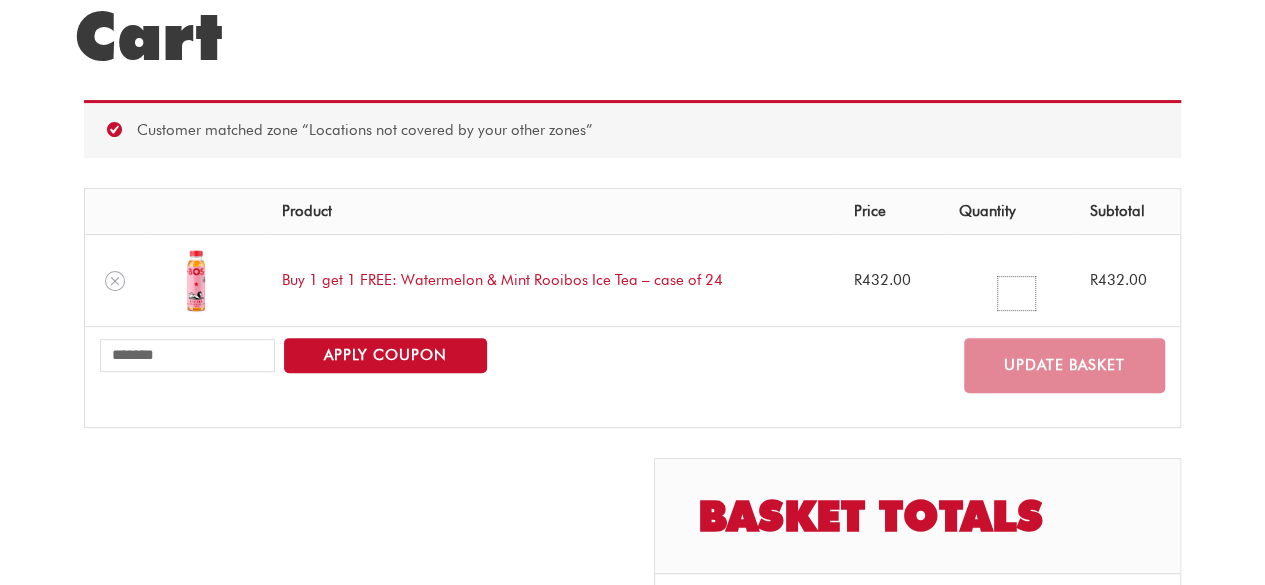 click on "*" at bounding box center (1016, 293) 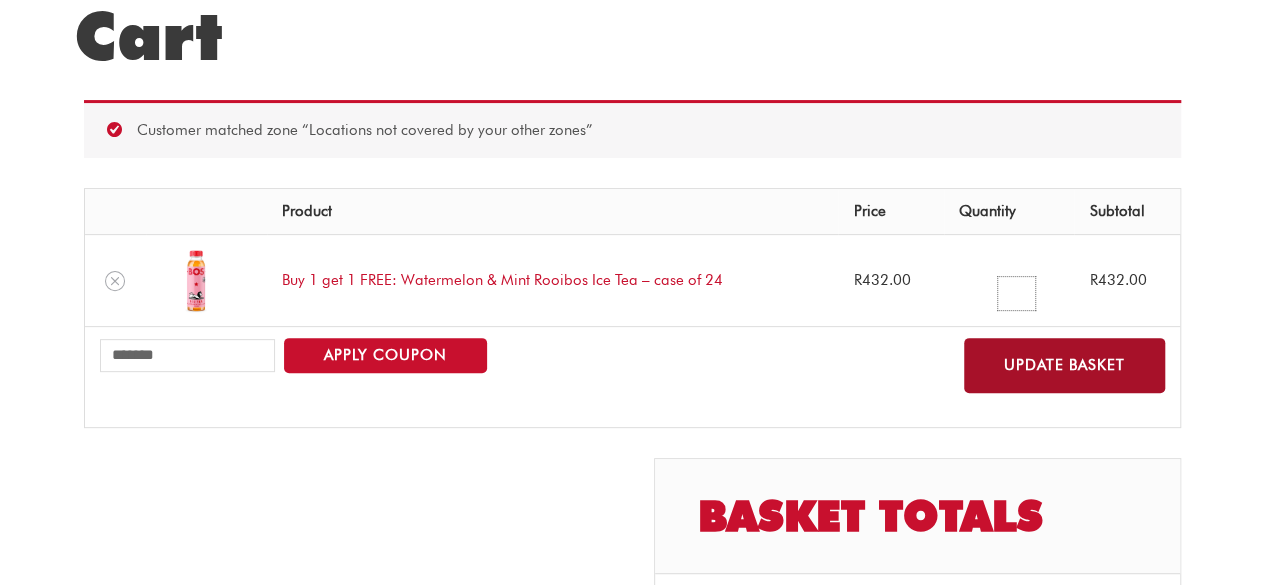 type on "*" 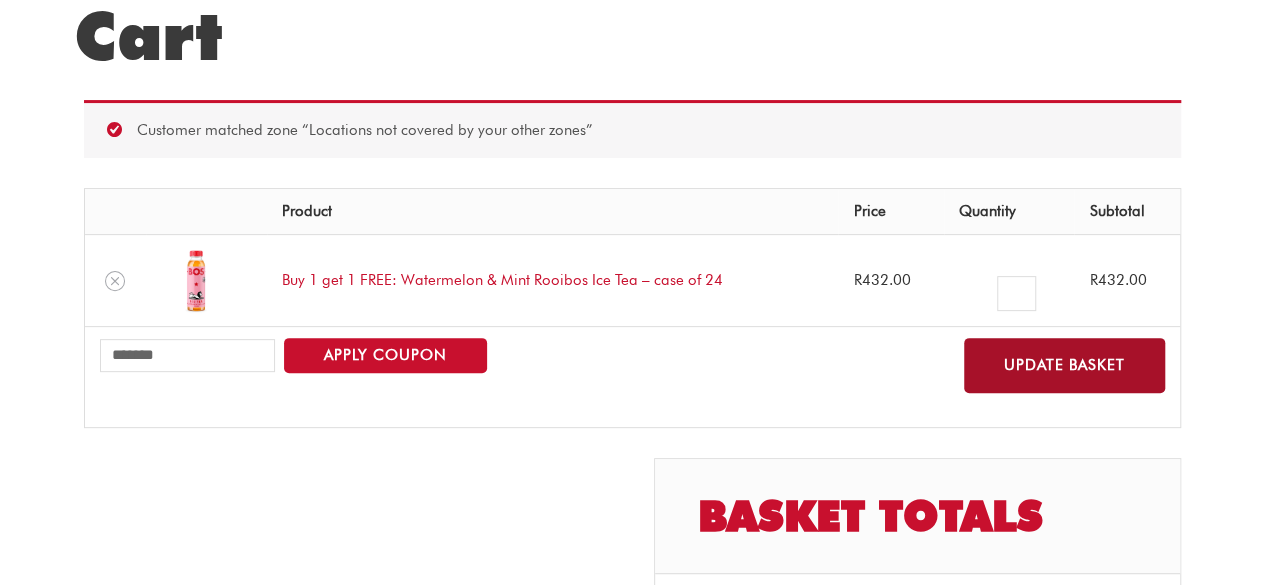 click on "Update basket" at bounding box center [1064, 365] 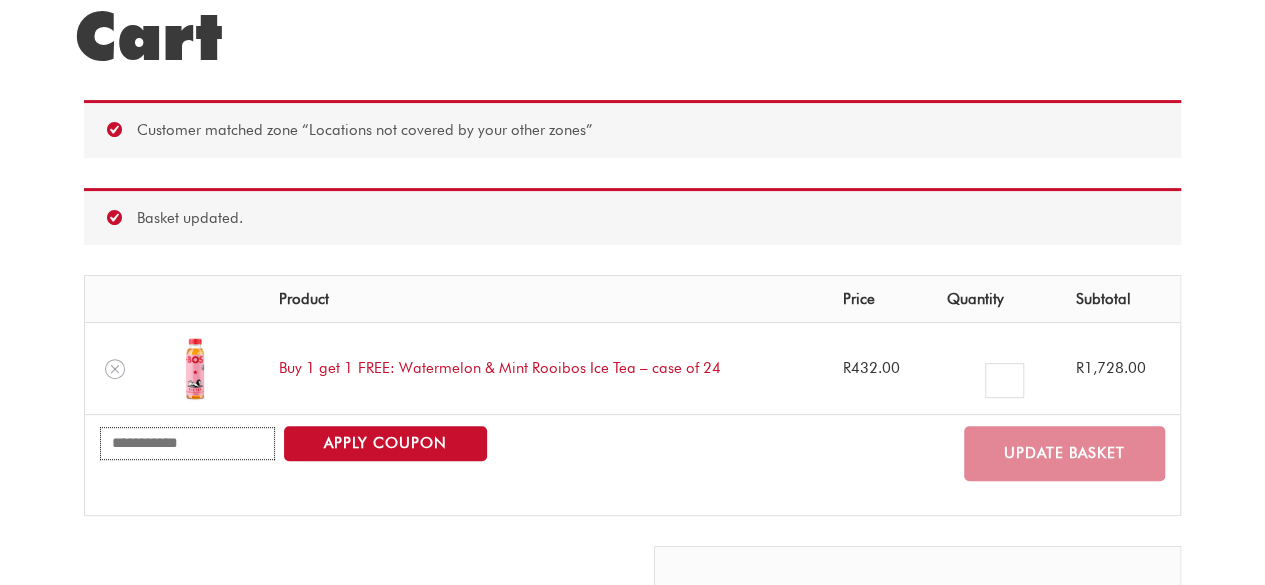click on "Coupon:" at bounding box center (187, 443) 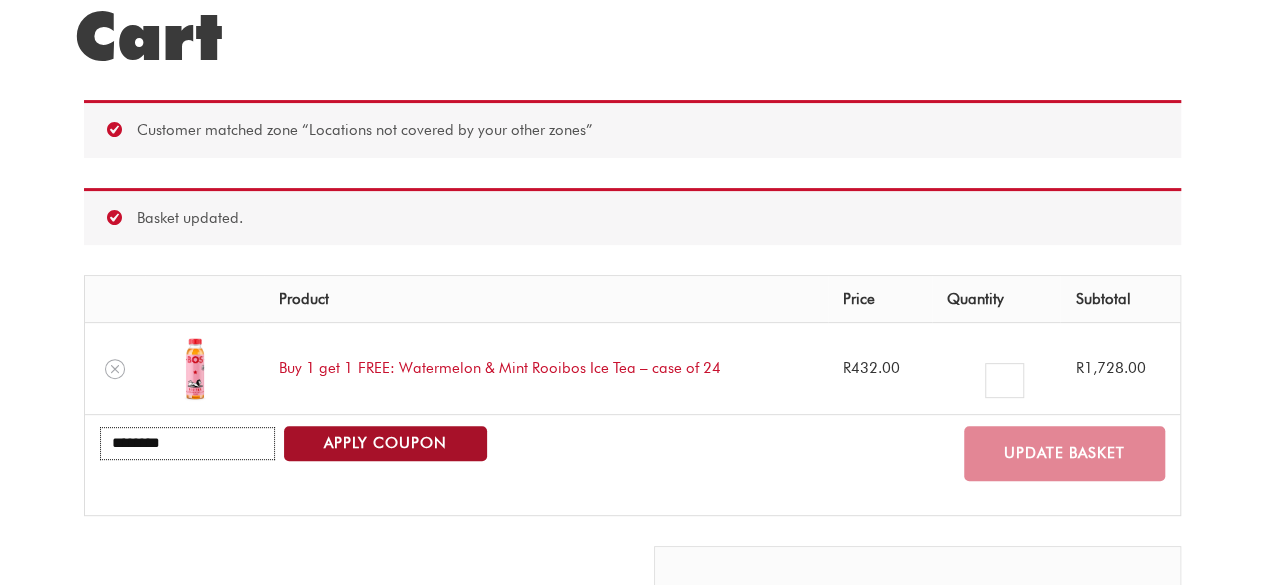 type on "********" 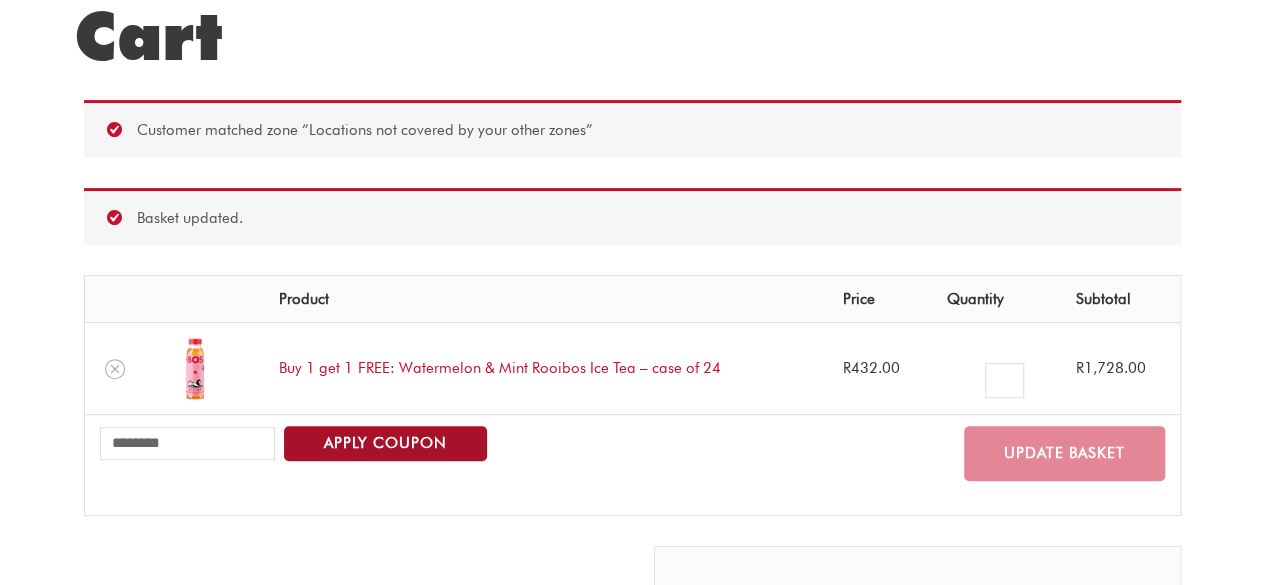 click on "Apply coupon" at bounding box center [385, 443] 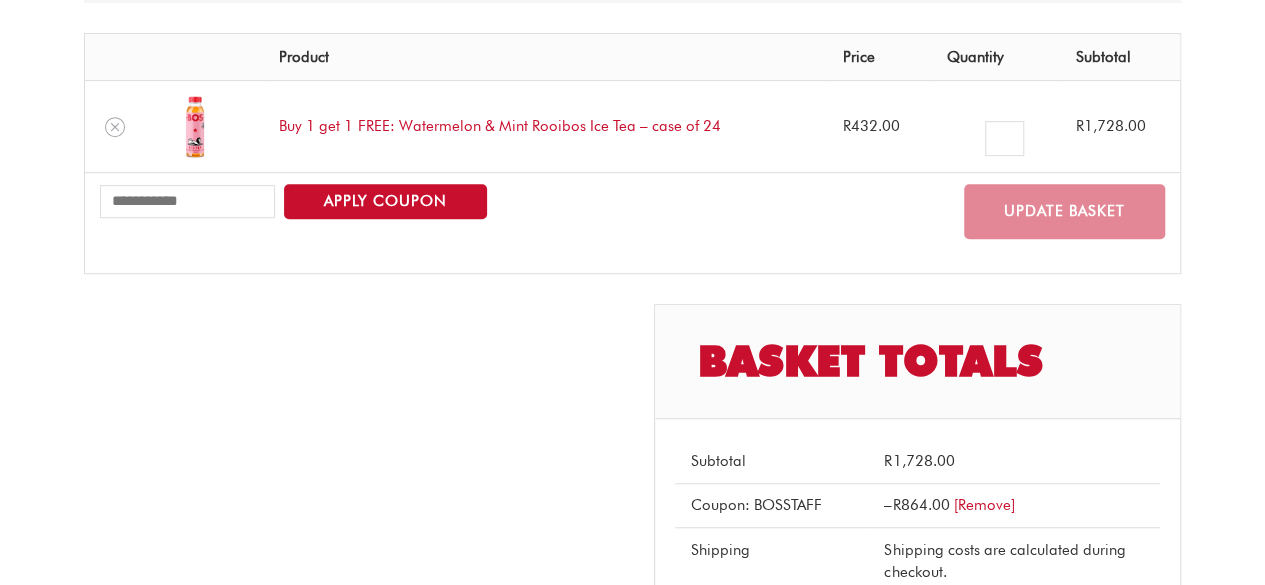 scroll, scrollTop: 198, scrollLeft: 0, axis: vertical 